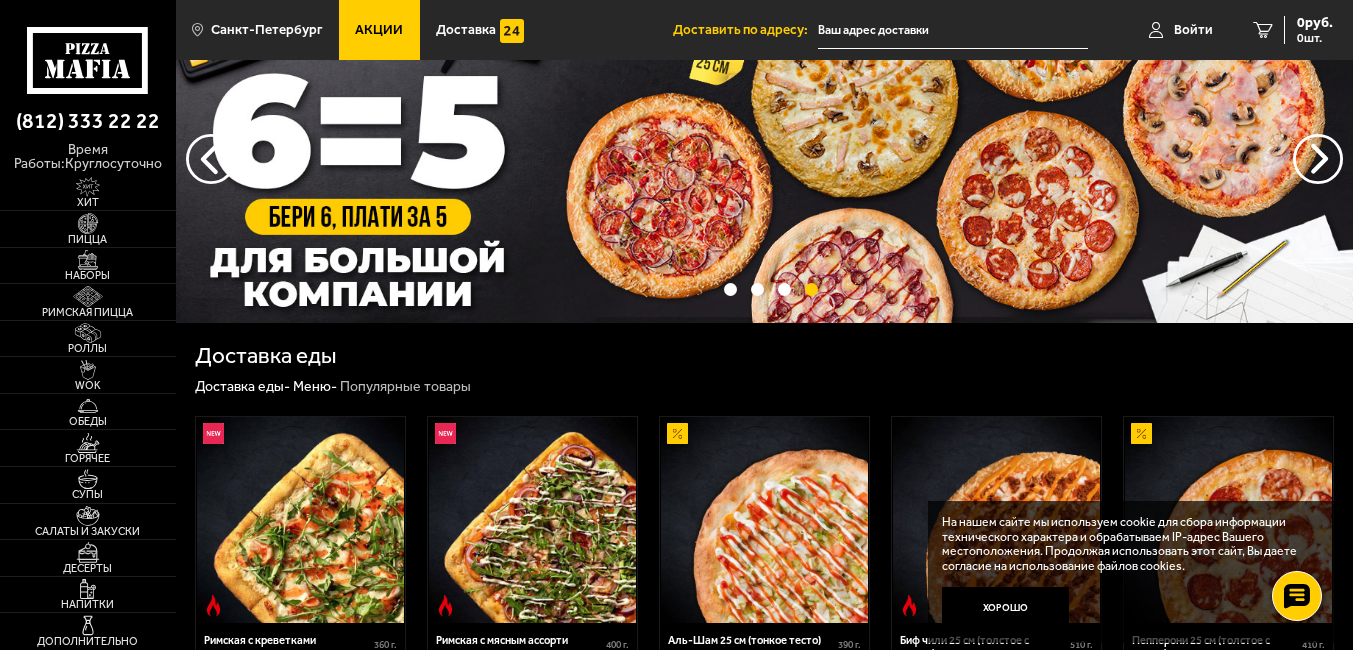 scroll, scrollTop: 100, scrollLeft: 0, axis: vertical 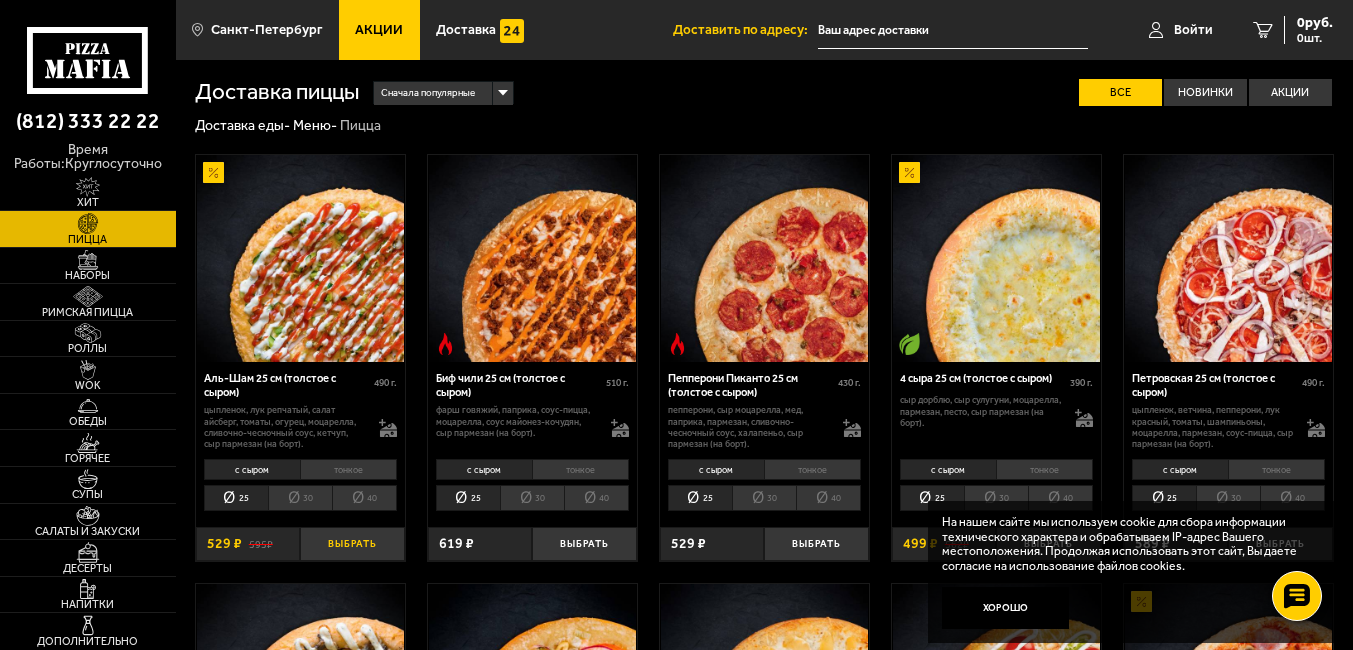 click on "Выбрать" at bounding box center (352, 544) 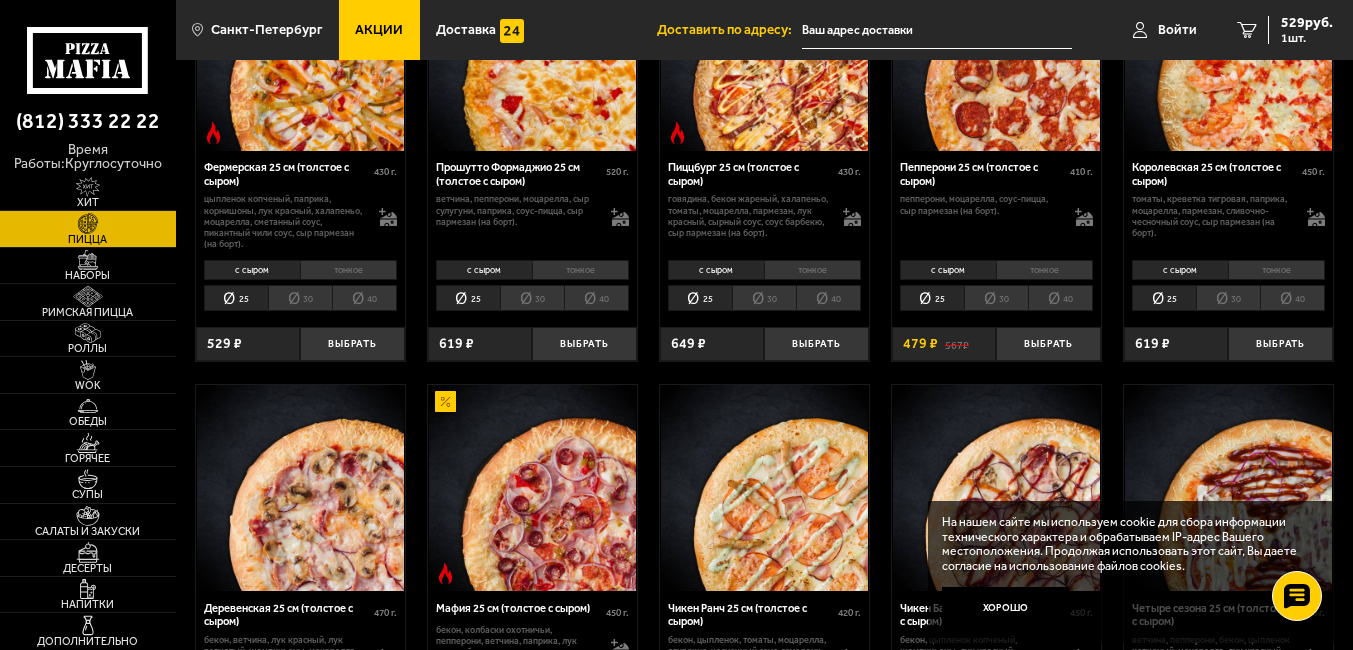 scroll, scrollTop: 1100, scrollLeft: 0, axis: vertical 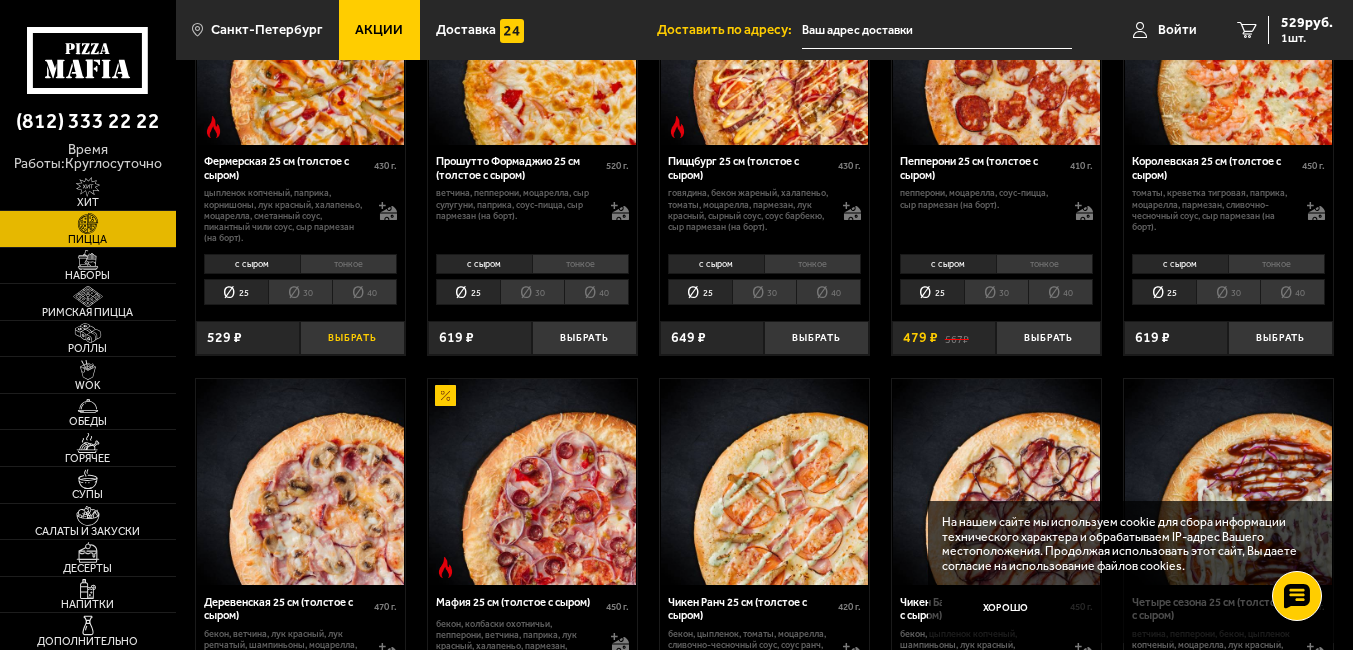 click on "Выбрать" at bounding box center (352, 338) 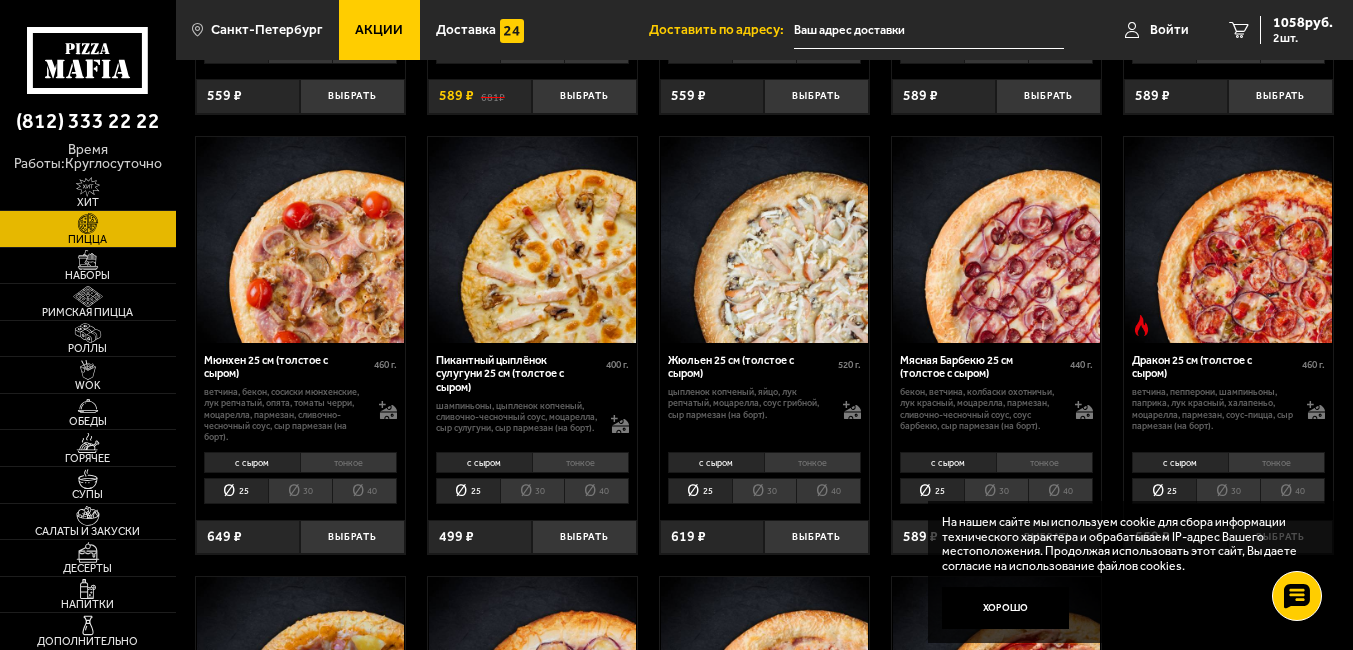 scroll, scrollTop: 1800, scrollLeft: 0, axis: vertical 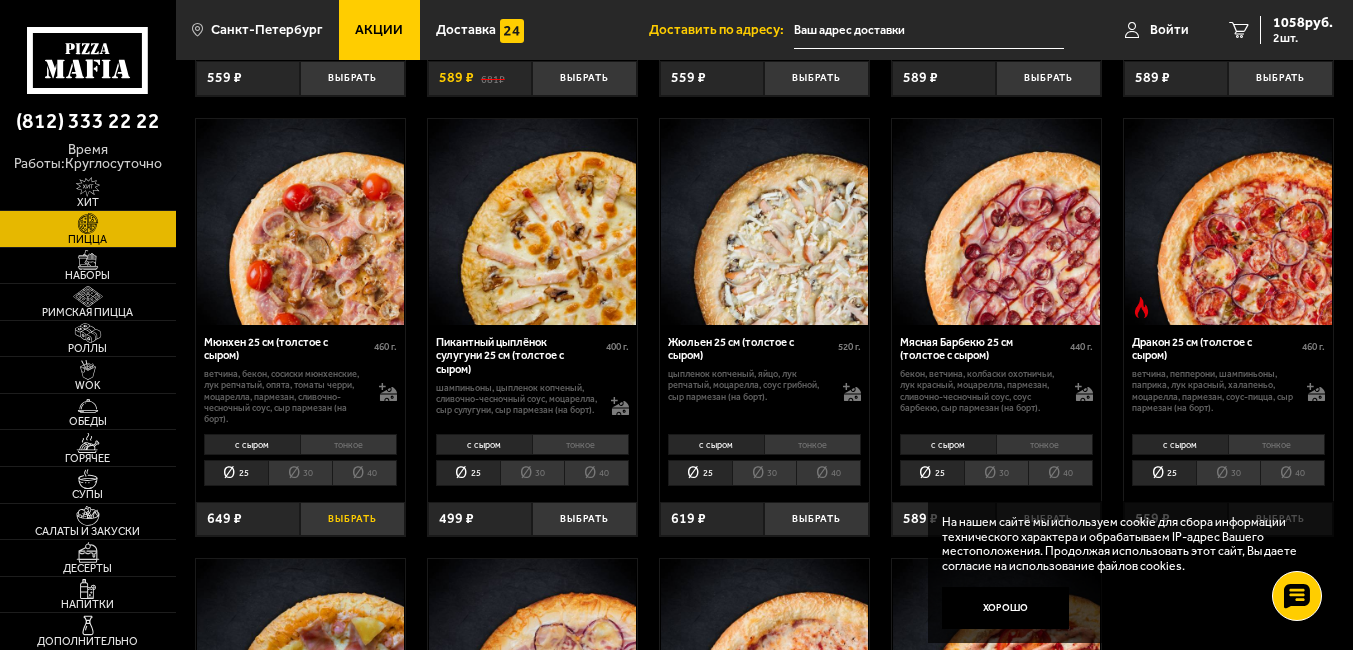 click on "Выбрать" at bounding box center (352, 519) 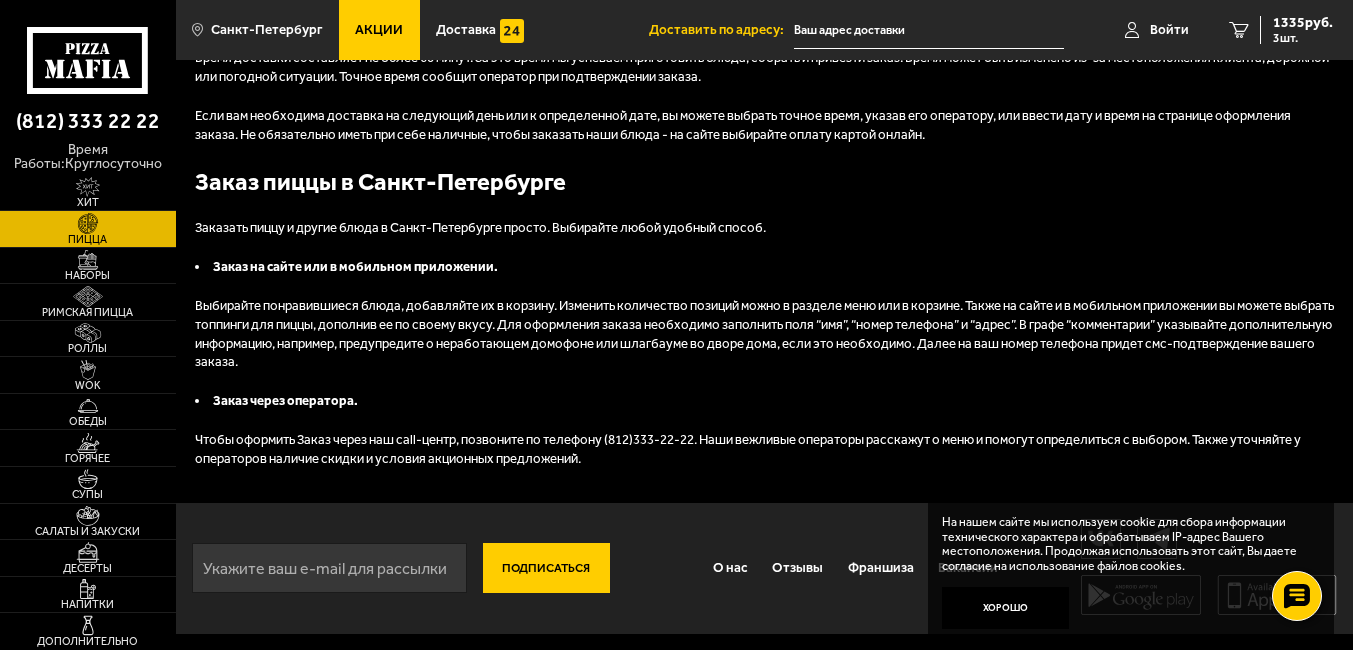 scroll, scrollTop: 3339, scrollLeft: 0, axis: vertical 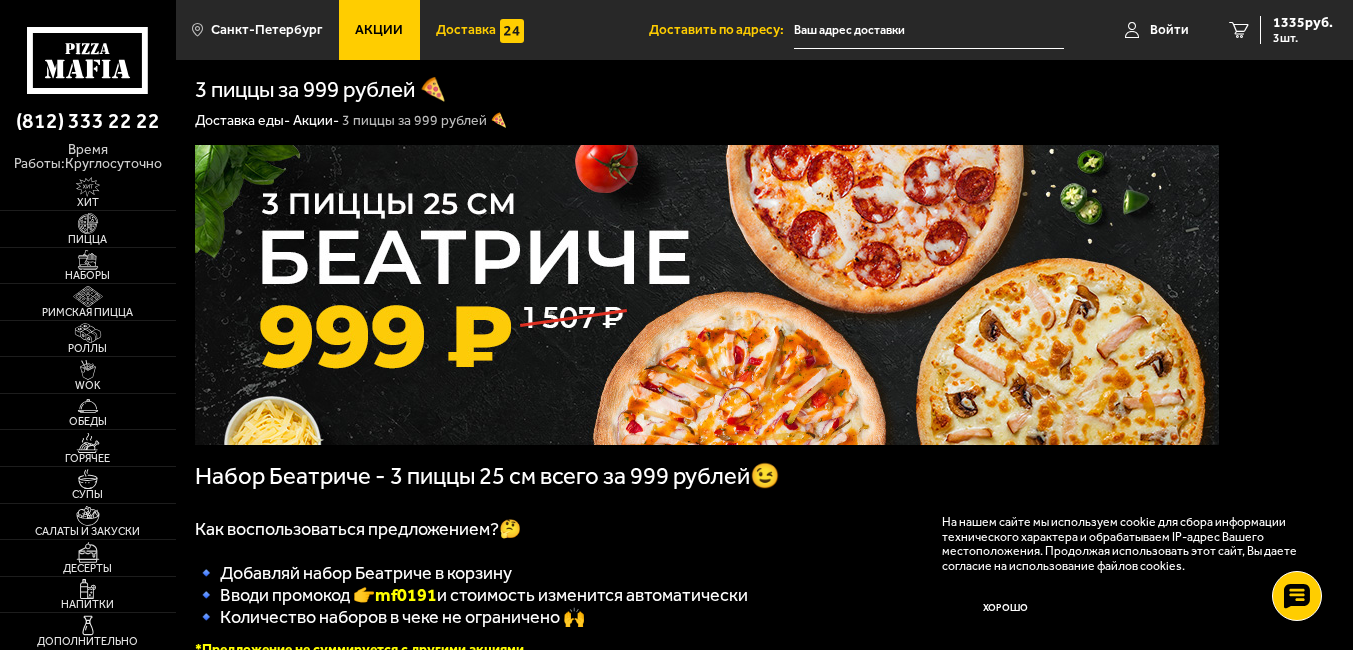 click on "Доставка" at bounding box center [466, 30] 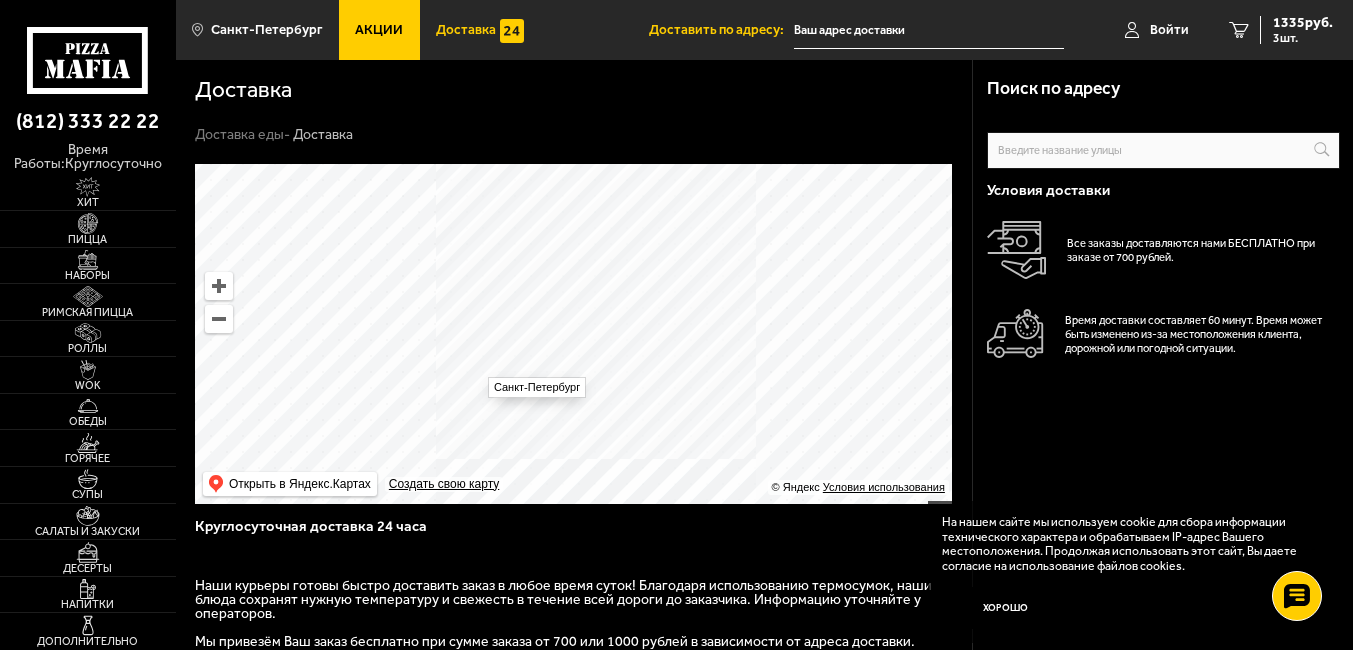 click at bounding box center (573, 334) 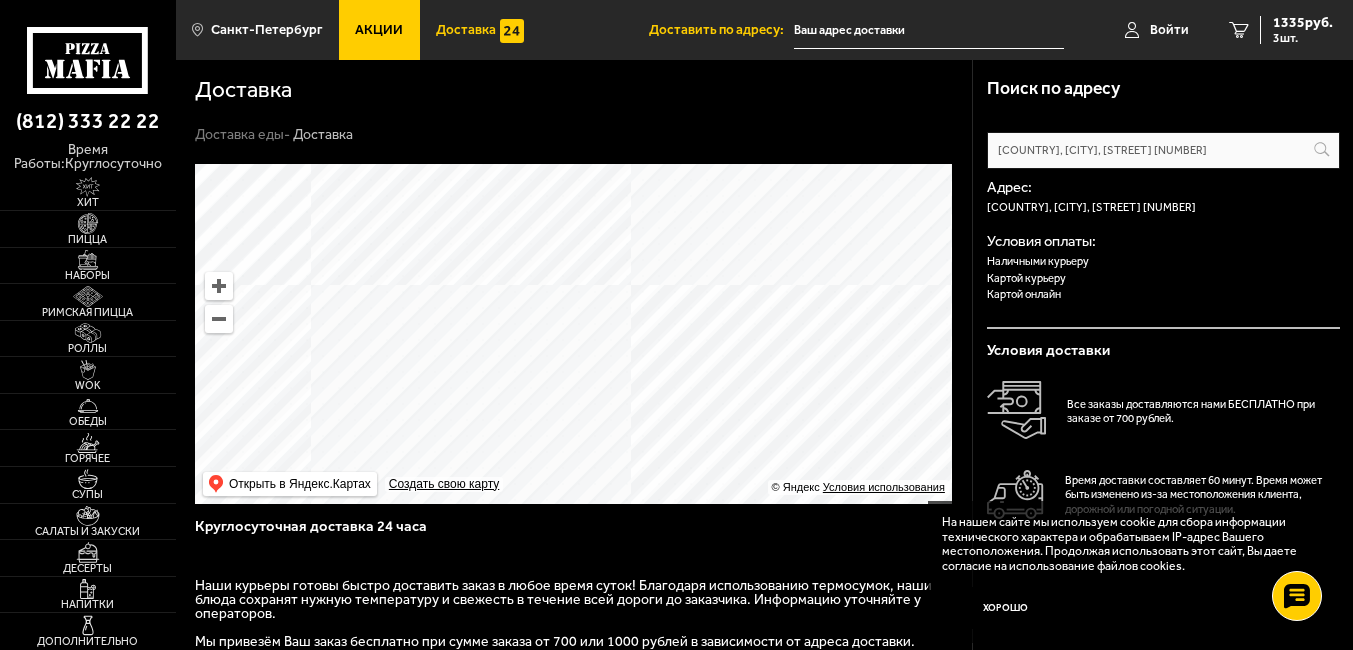 drag, startPoint x: 382, startPoint y: 374, endPoint x: 557, endPoint y: 403, distance: 177.38658 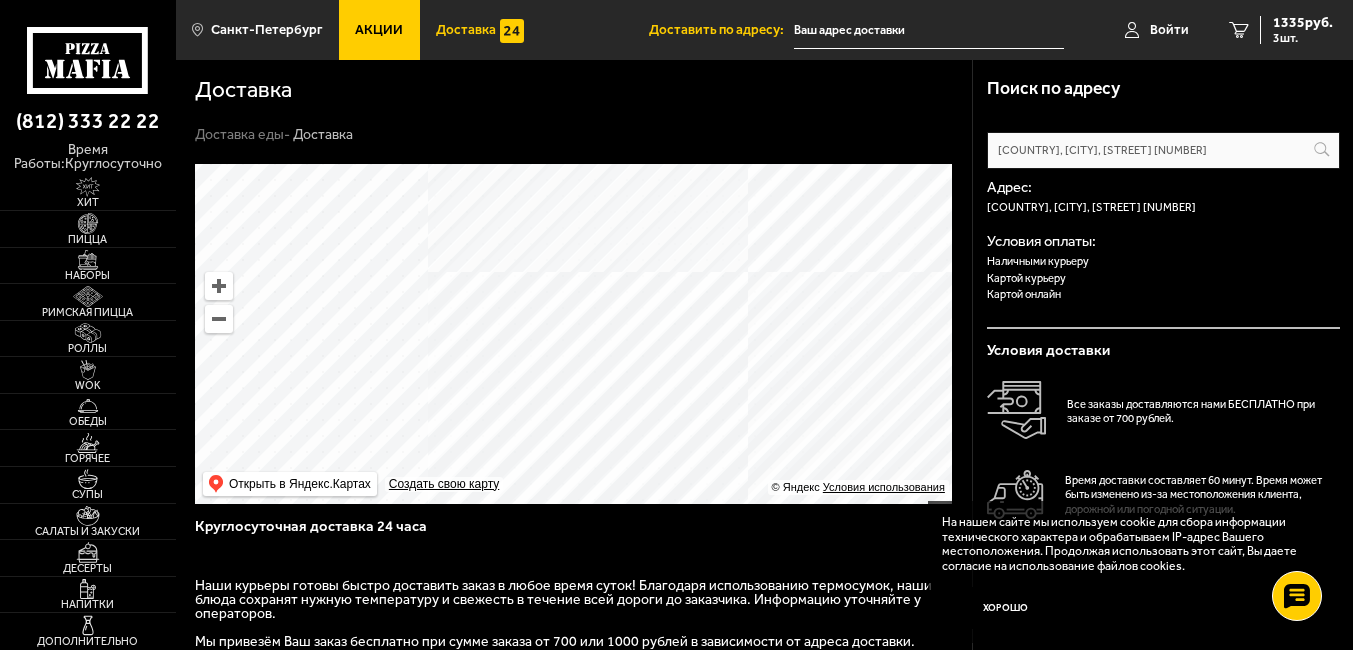 drag, startPoint x: 460, startPoint y: 303, endPoint x: 657, endPoint y: 387, distance: 214.16115 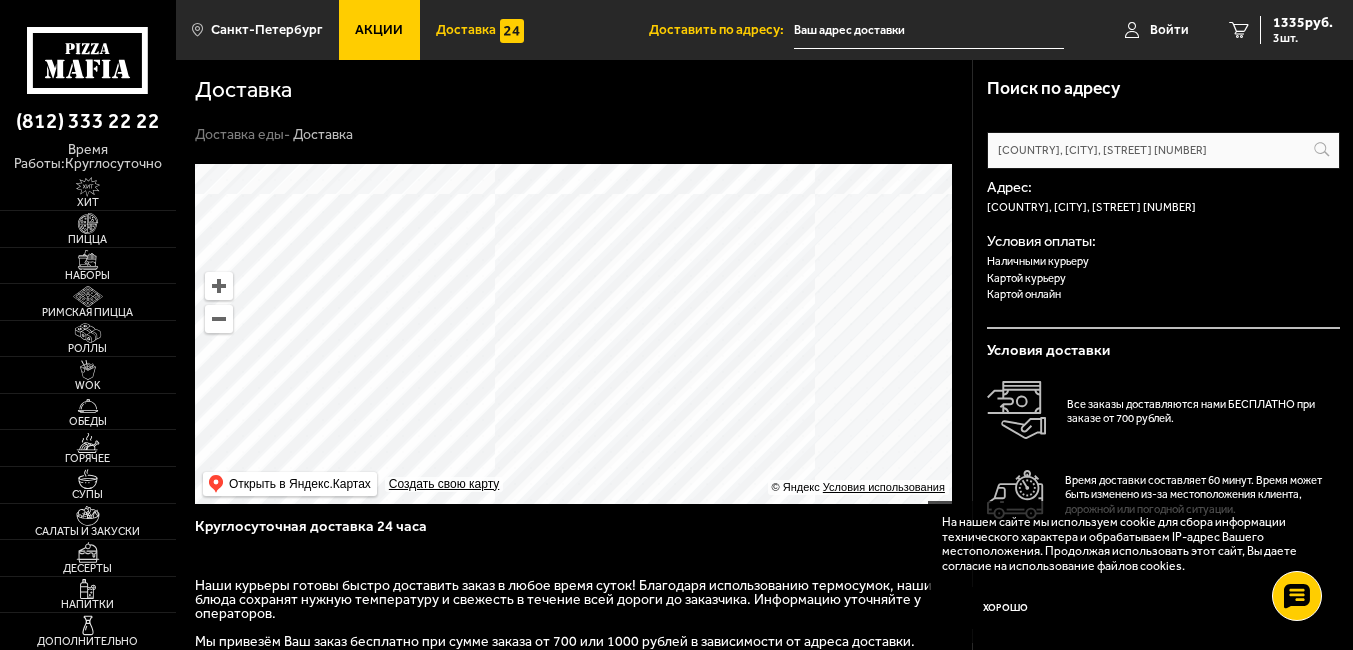 drag, startPoint x: 755, startPoint y: 449, endPoint x: 632, endPoint y: 439, distance: 123.40584 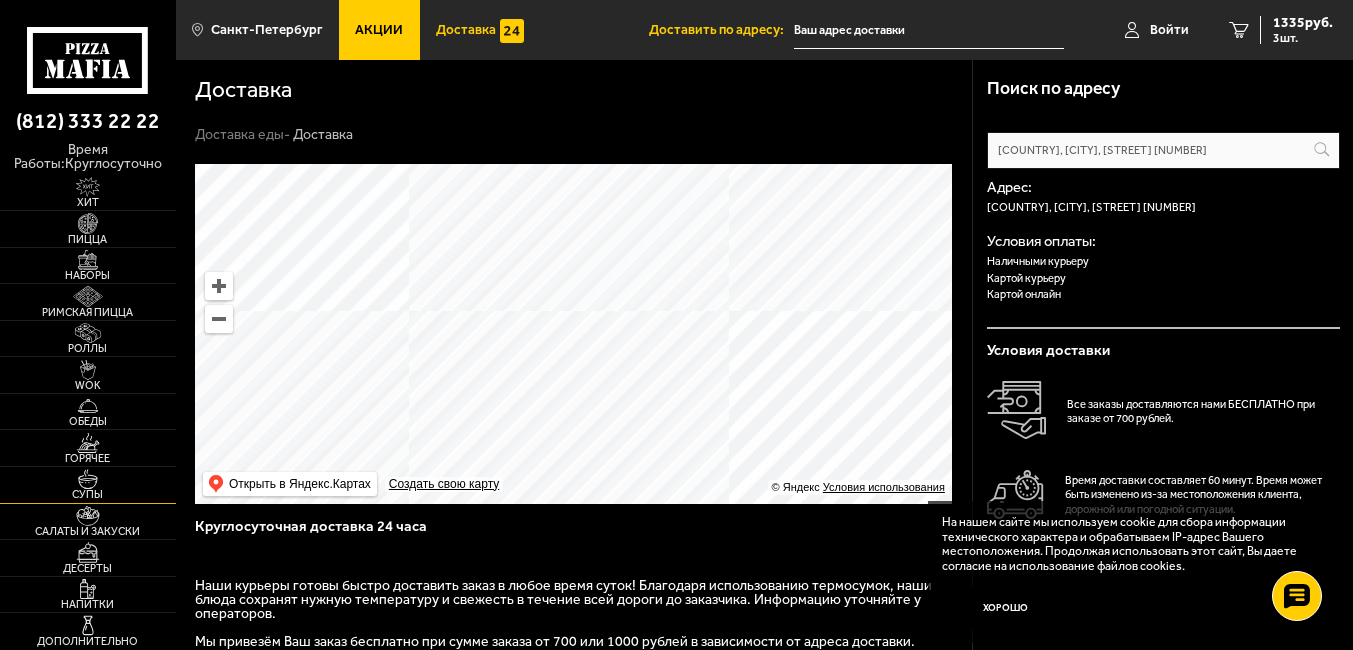 drag, startPoint x: 716, startPoint y: 440, endPoint x: 114, endPoint y: 497, distance: 604.6925 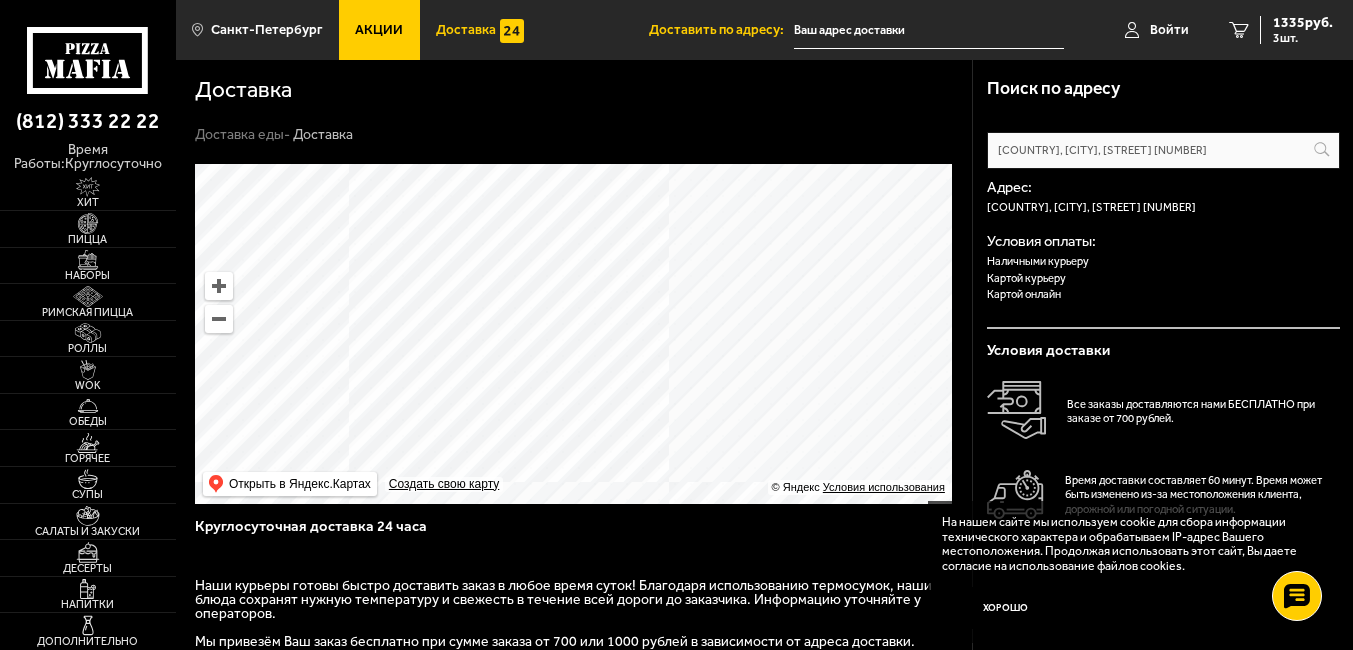drag, startPoint x: 482, startPoint y: 351, endPoint x: 518, endPoint y: 493, distance: 146.49232 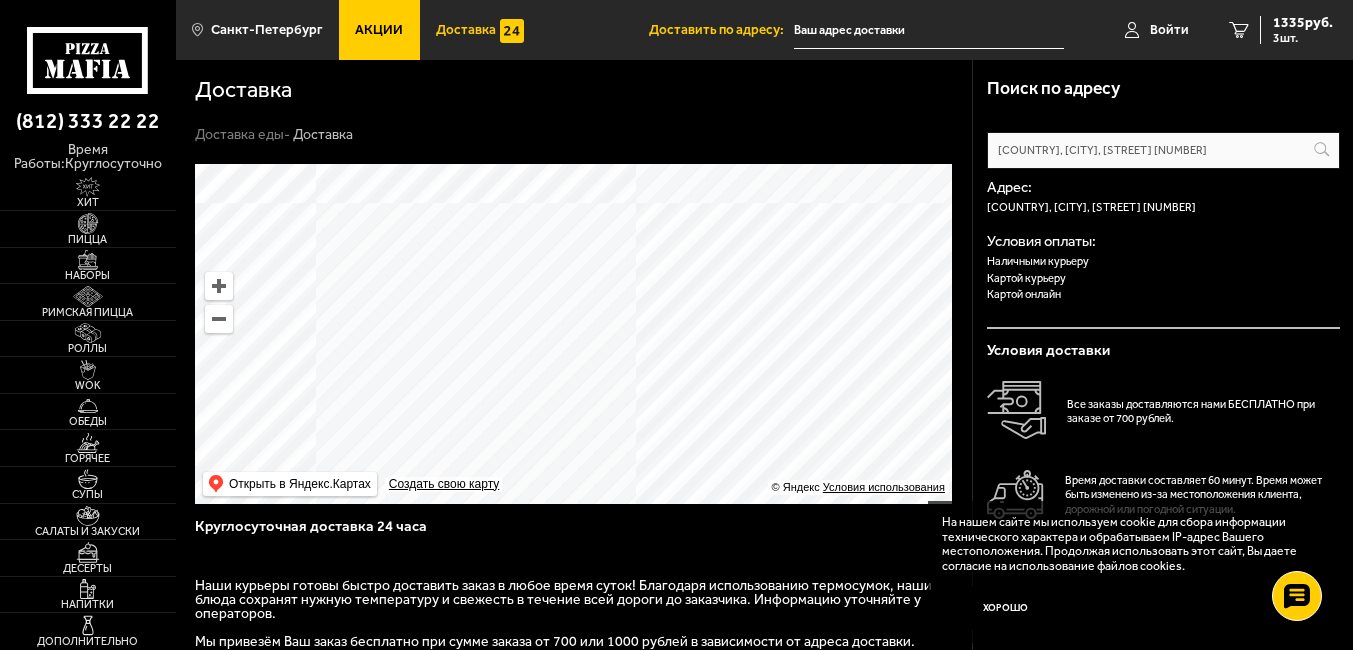 drag, startPoint x: 786, startPoint y: 303, endPoint x: 295, endPoint y: 287, distance: 491.26062 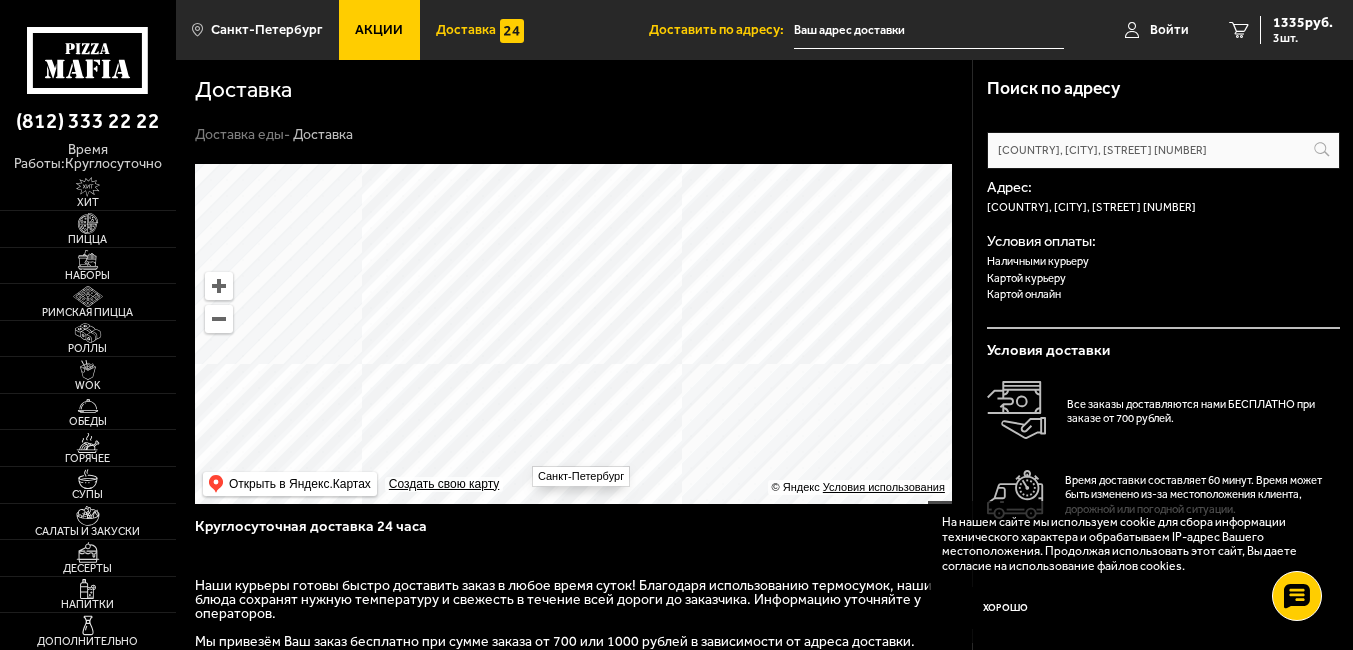 click at bounding box center [573, 334] 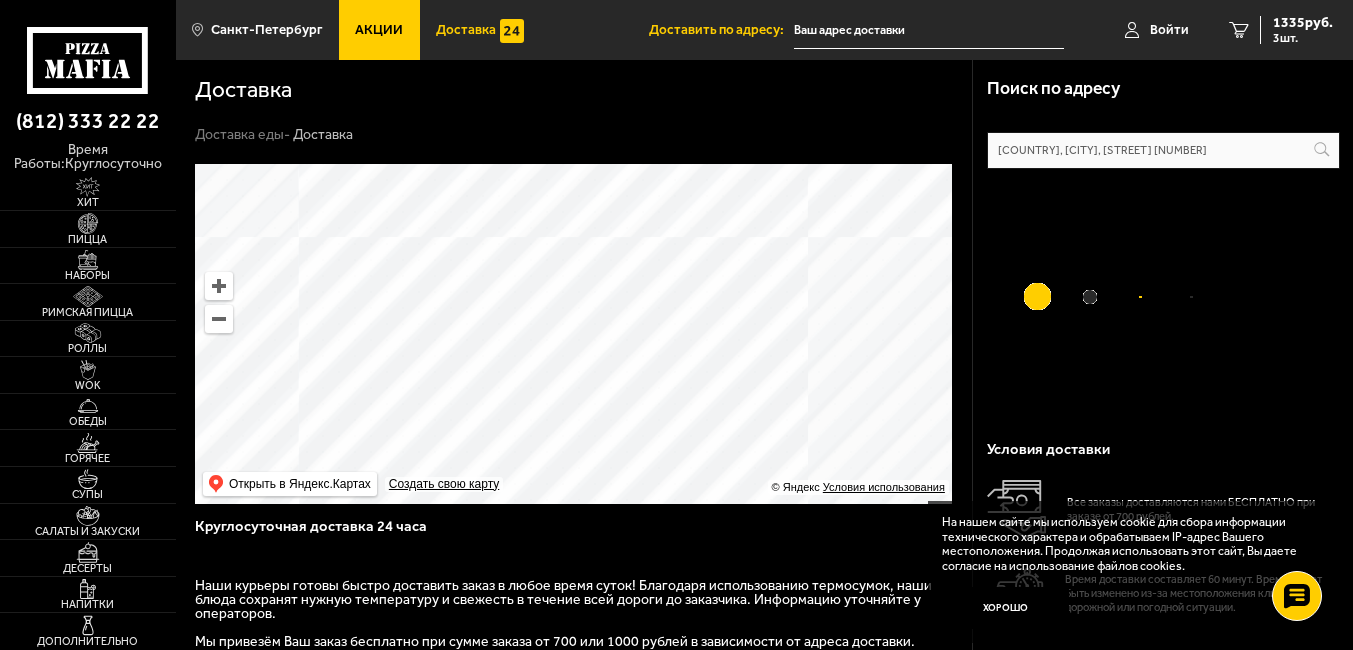 click at bounding box center (573, 334) 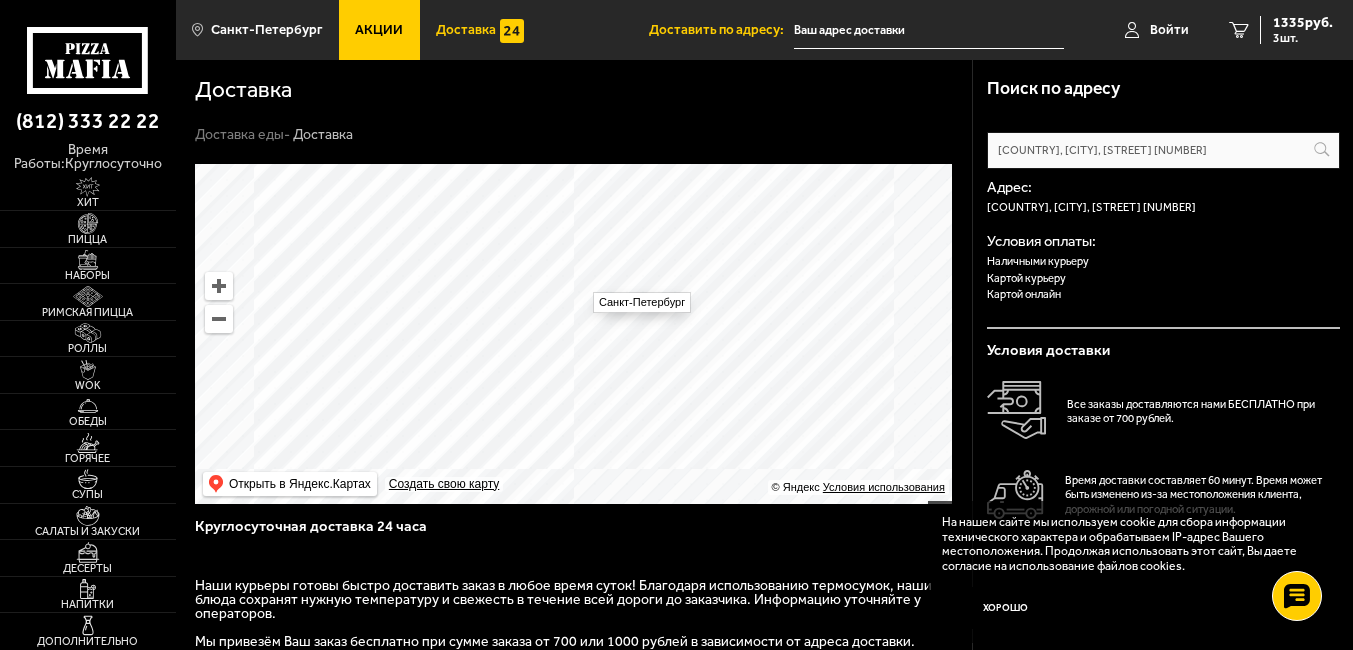 click at bounding box center (573, 334) 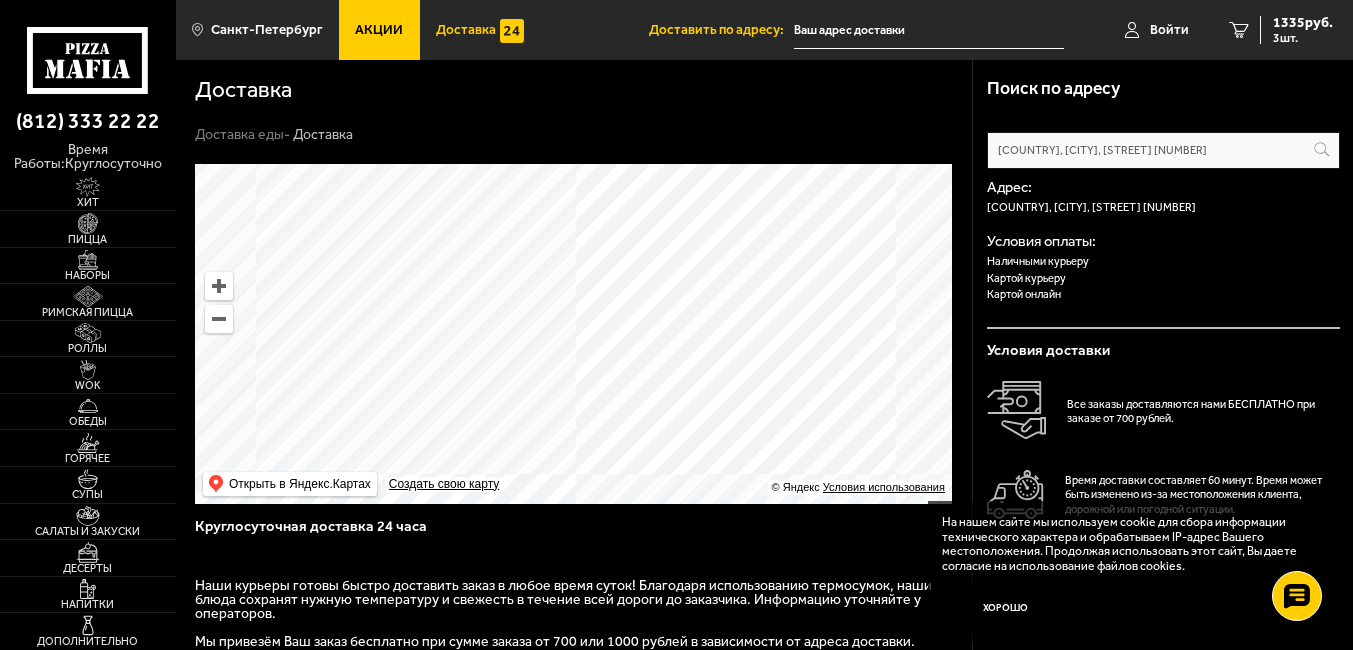 click at bounding box center (573, 334) 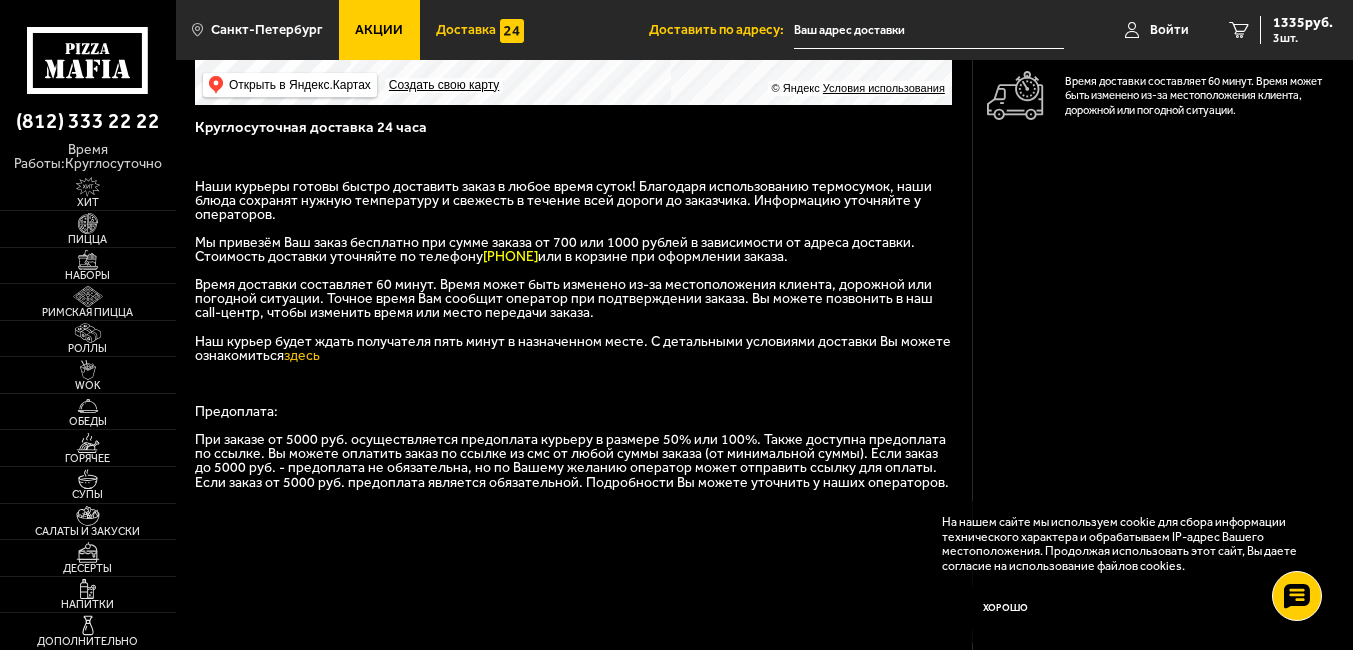scroll, scrollTop: 400, scrollLeft: 0, axis: vertical 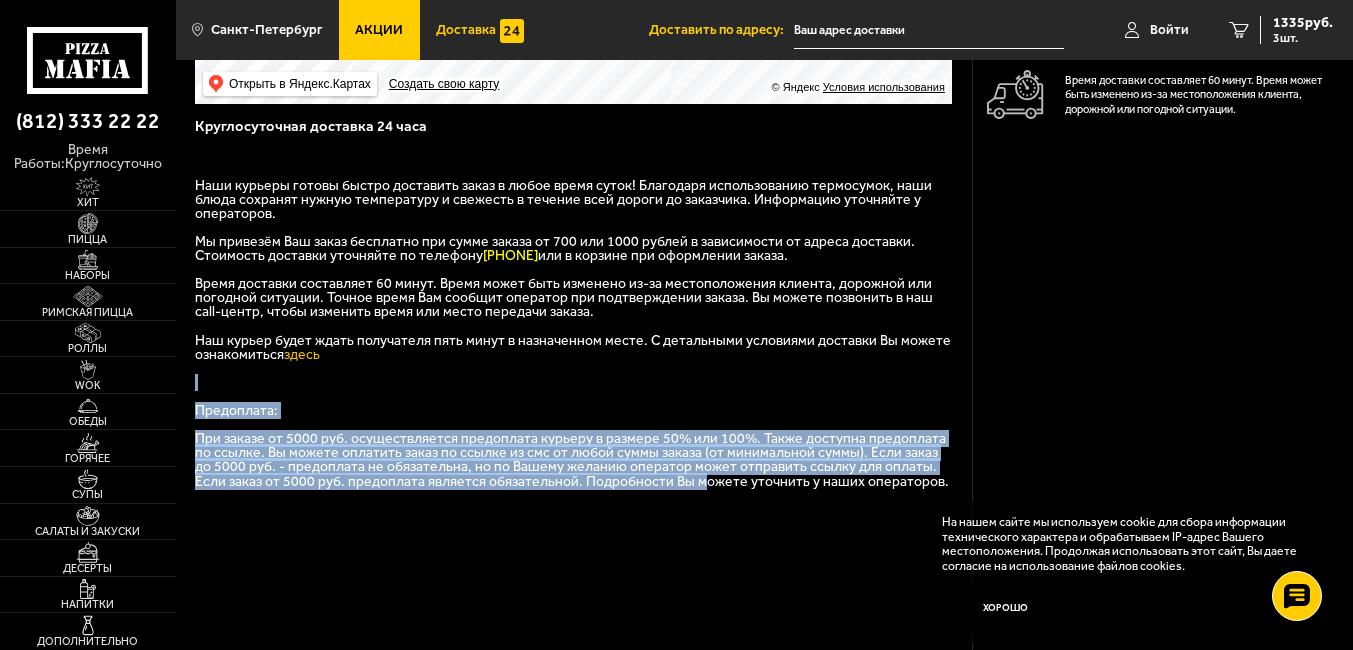 drag, startPoint x: 438, startPoint y: 354, endPoint x: 607, endPoint y: 493, distance: 218.81956 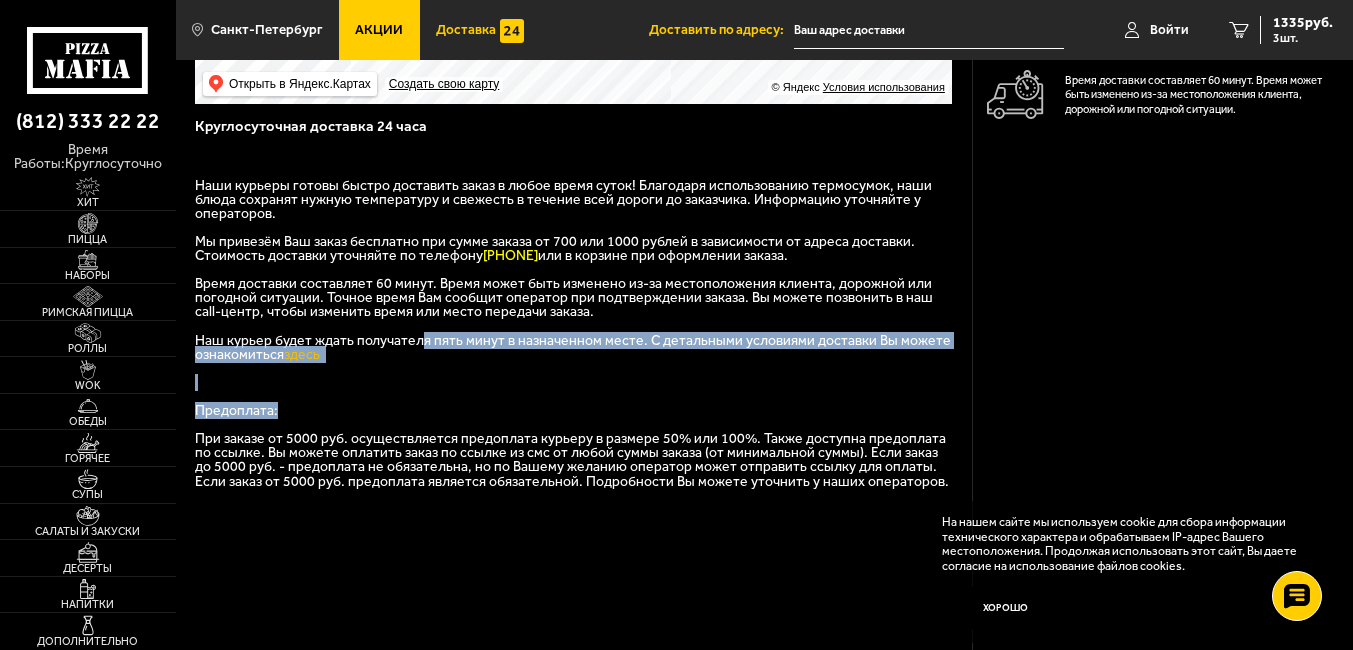 drag, startPoint x: 421, startPoint y: 346, endPoint x: 544, endPoint y: 432, distance: 150.08331 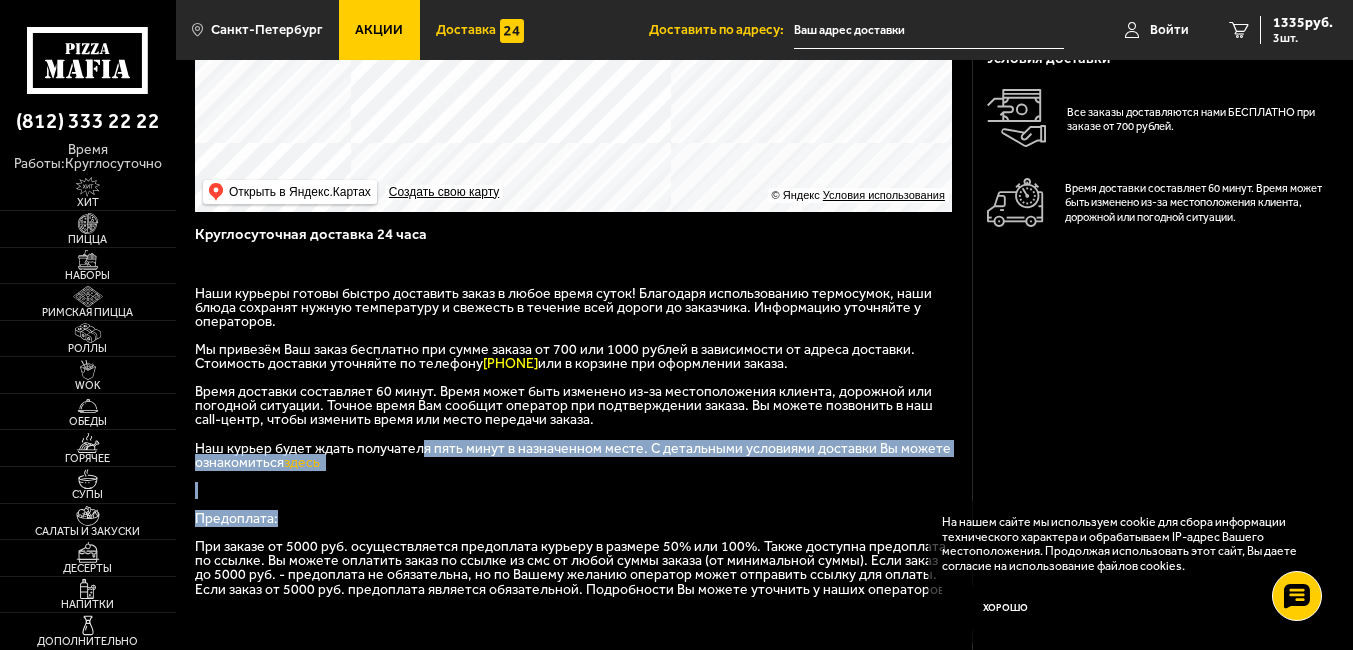 scroll, scrollTop: 100, scrollLeft: 0, axis: vertical 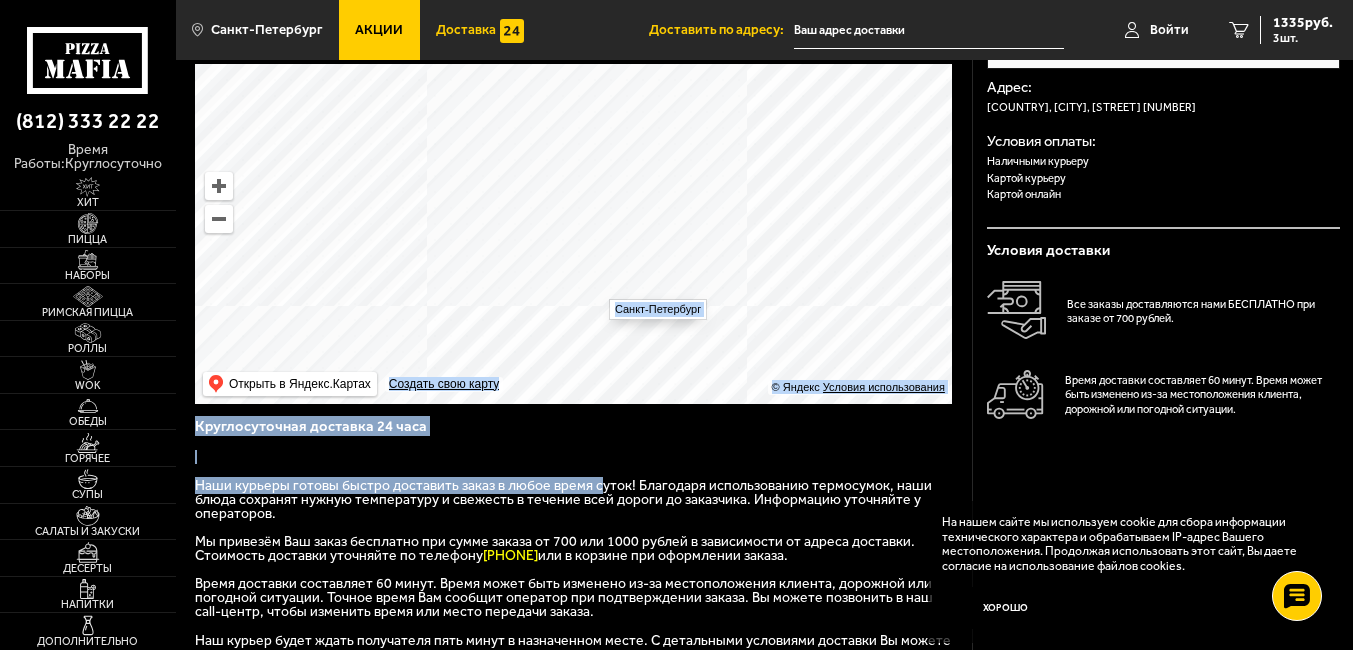drag, startPoint x: 592, startPoint y: 492, endPoint x: 600, endPoint y: 289, distance: 203.15758 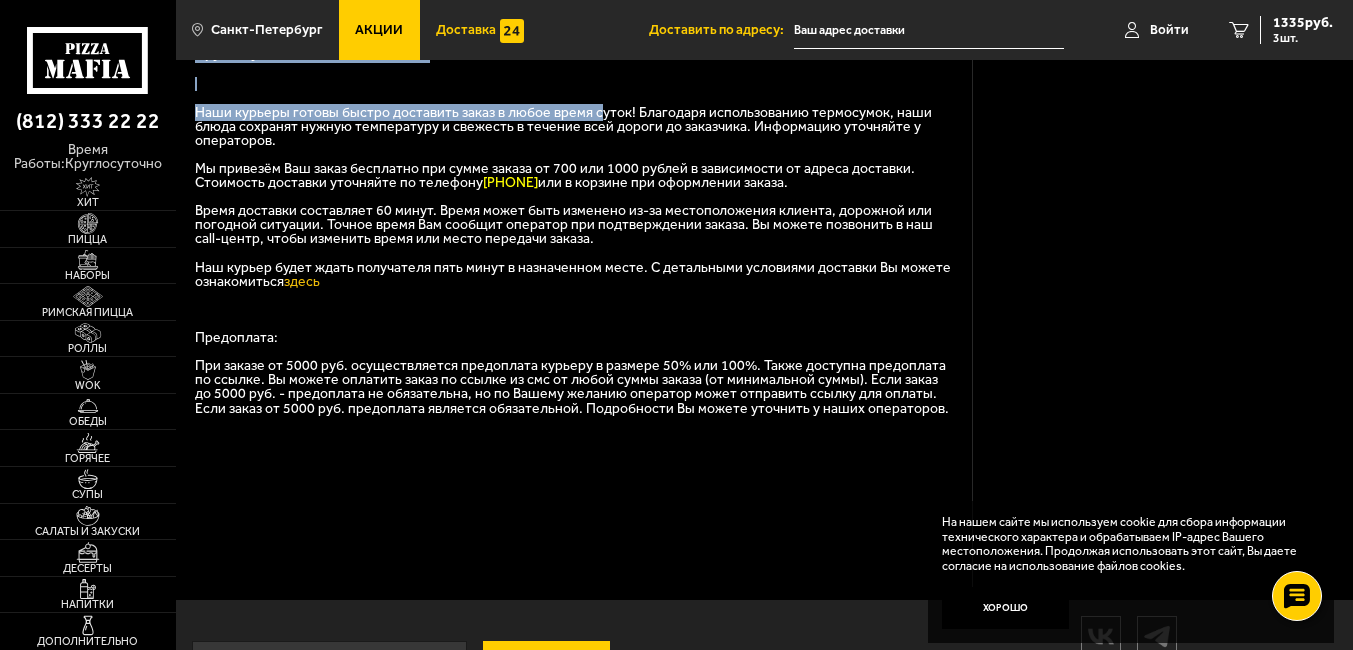 scroll, scrollTop: 573, scrollLeft: 0, axis: vertical 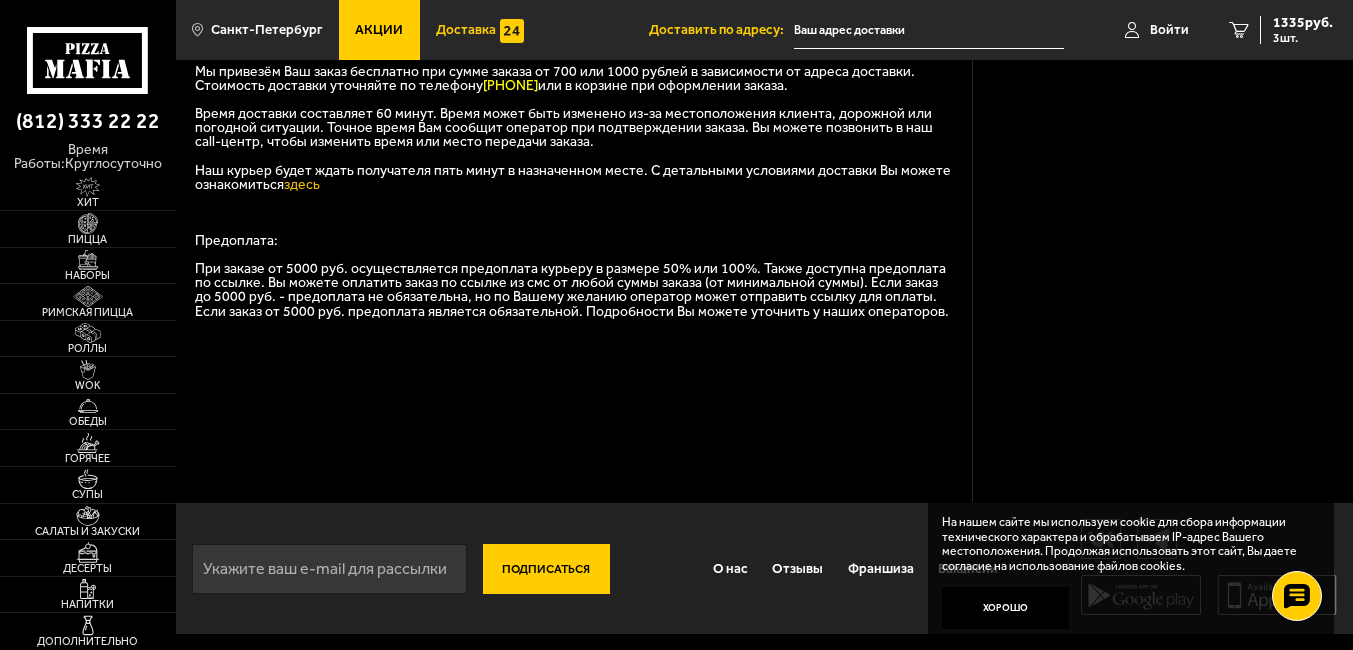 click on "Подписаться" at bounding box center [546, 569] 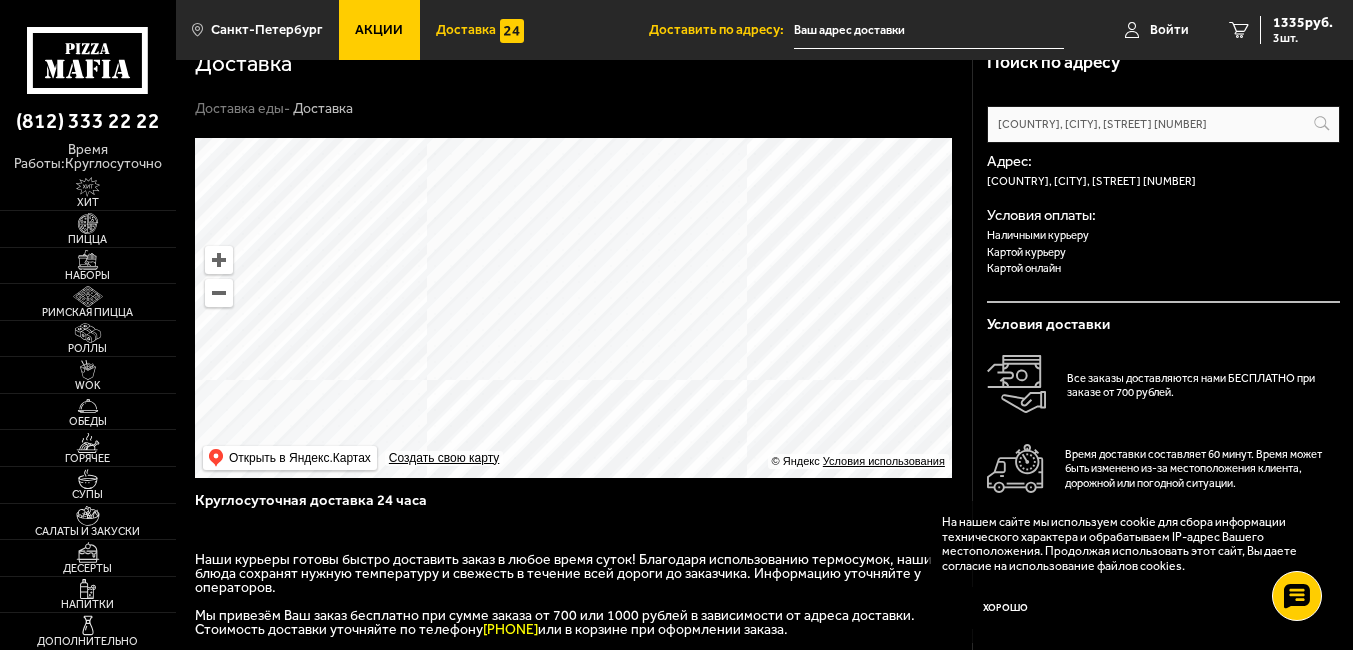 scroll, scrollTop: 0, scrollLeft: 0, axis: both 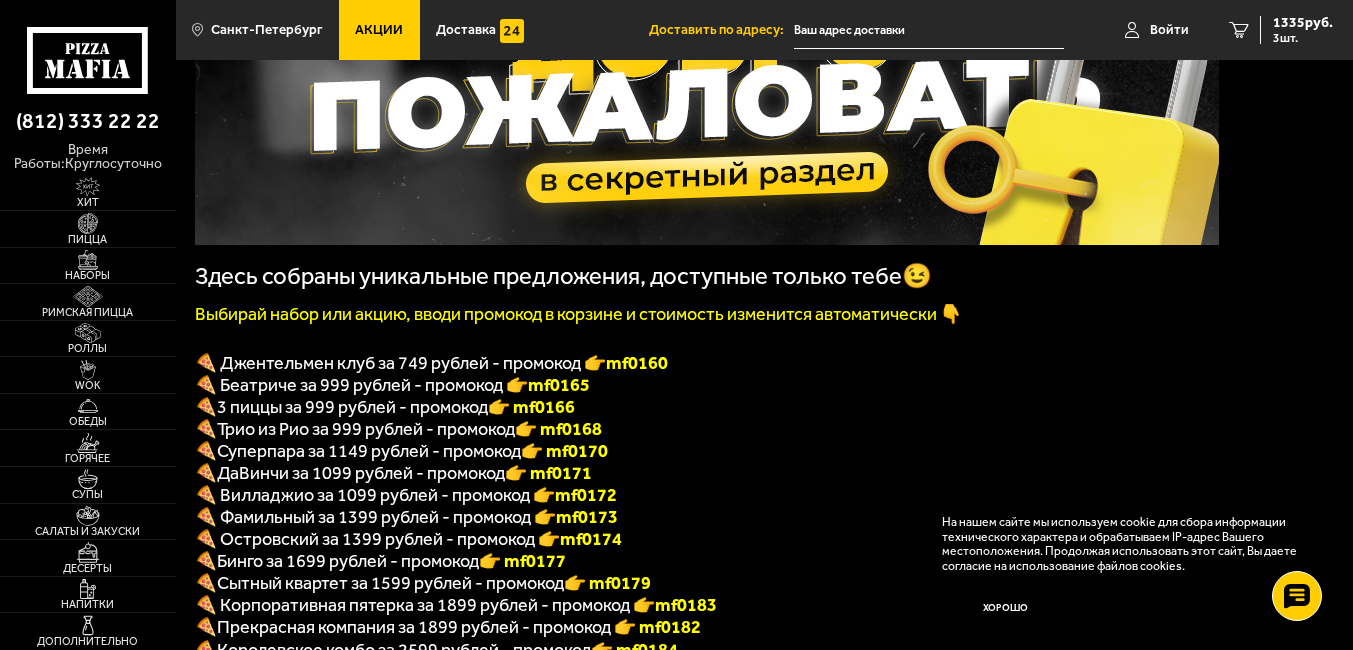 click on "mf0160" at bounding box center [637, 363] 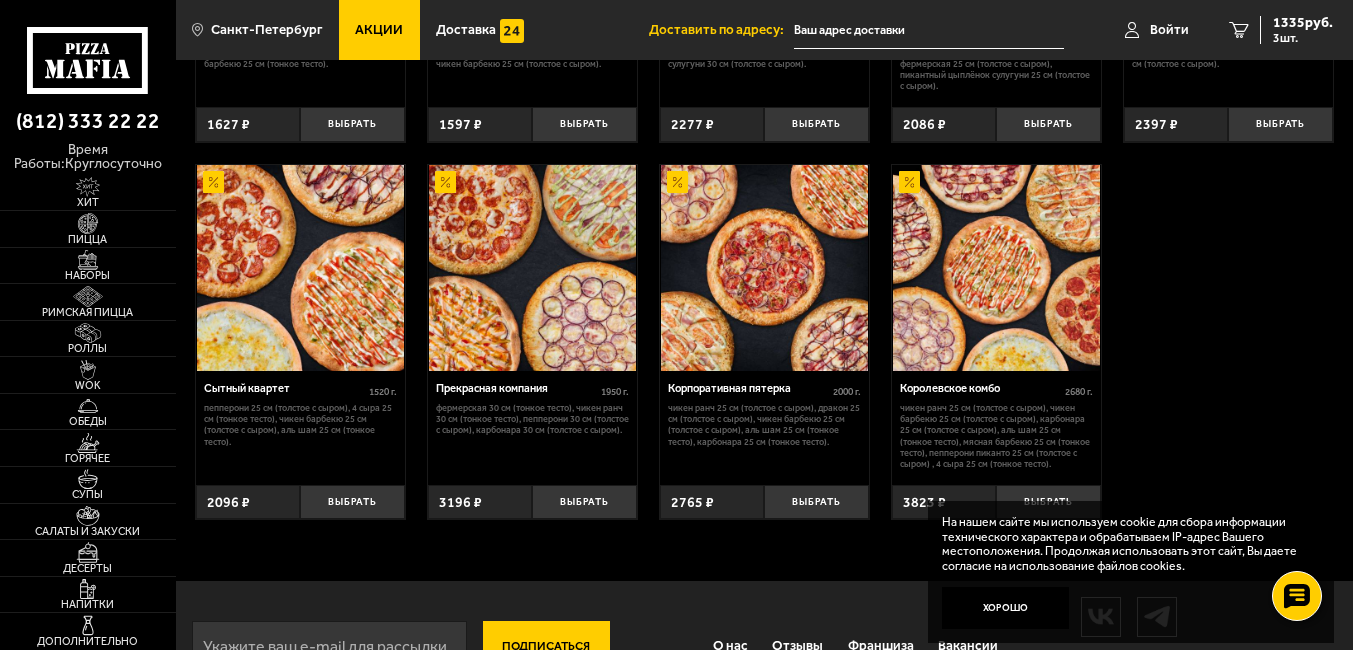 scroll, scrollTop: 1454, scrollLeft: 0, axis: vertical 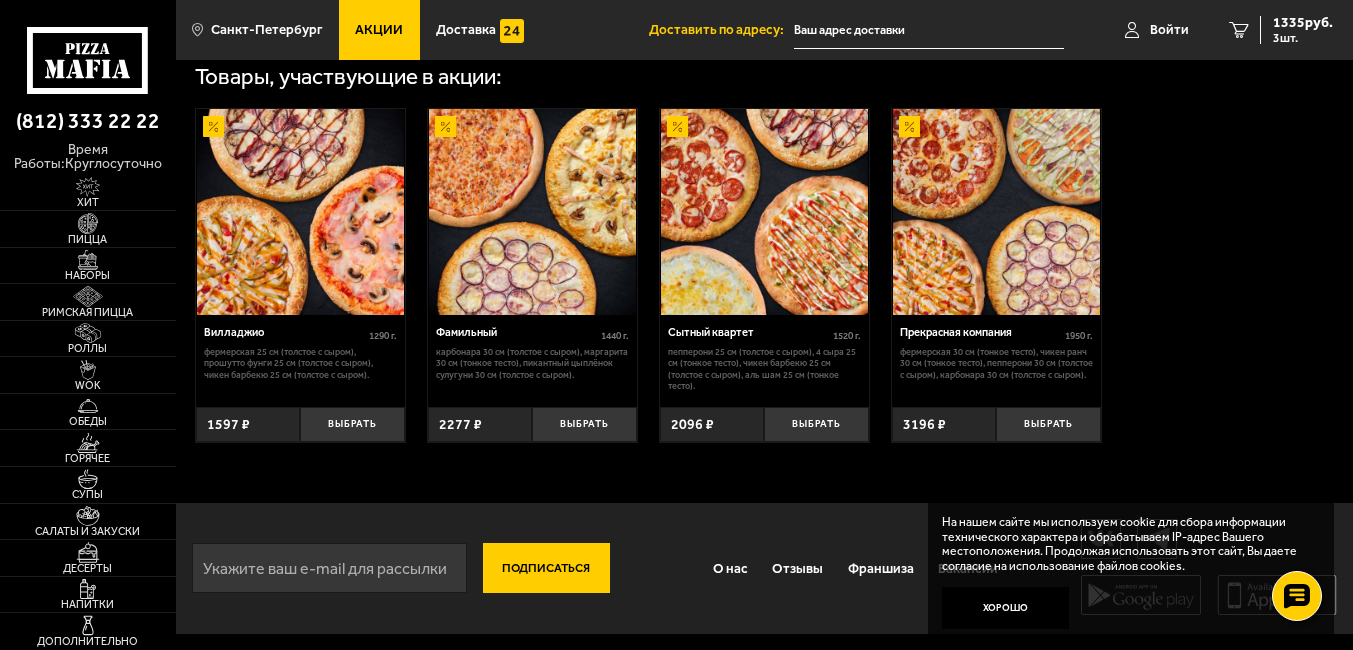 click on "Подписаться" at bounding box center (546, 568) 